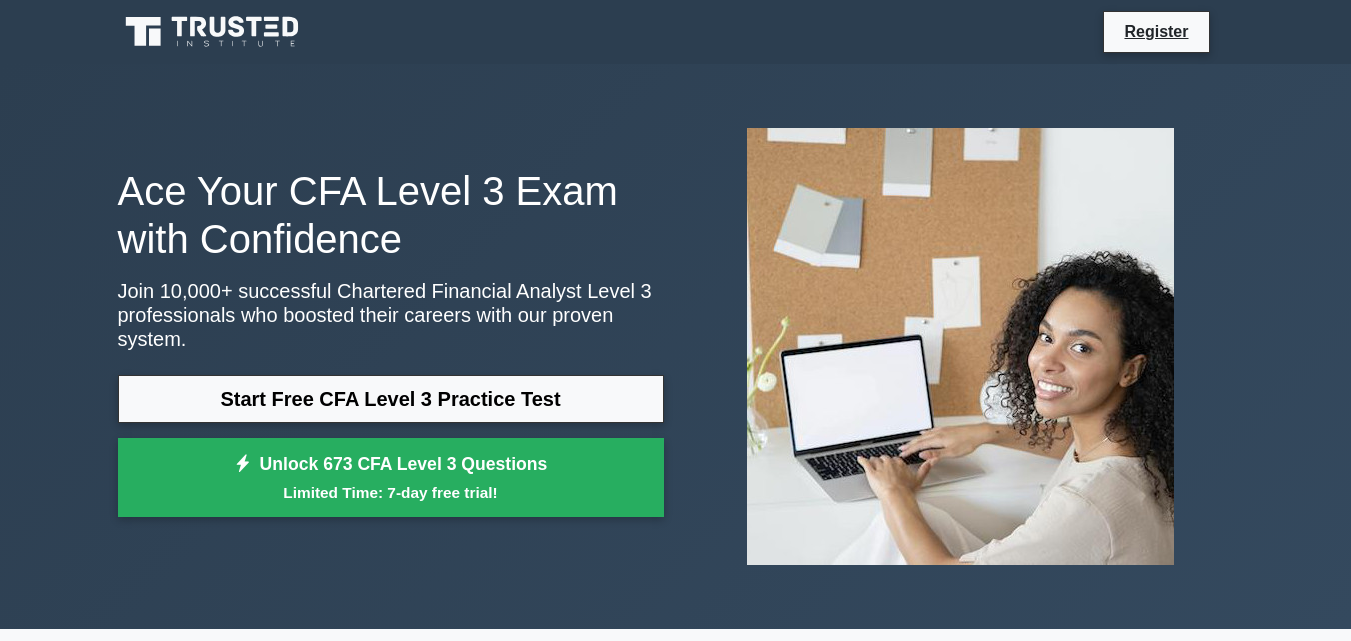 scroll, scrollTop: 0, scrollLeft: 0, axis: both 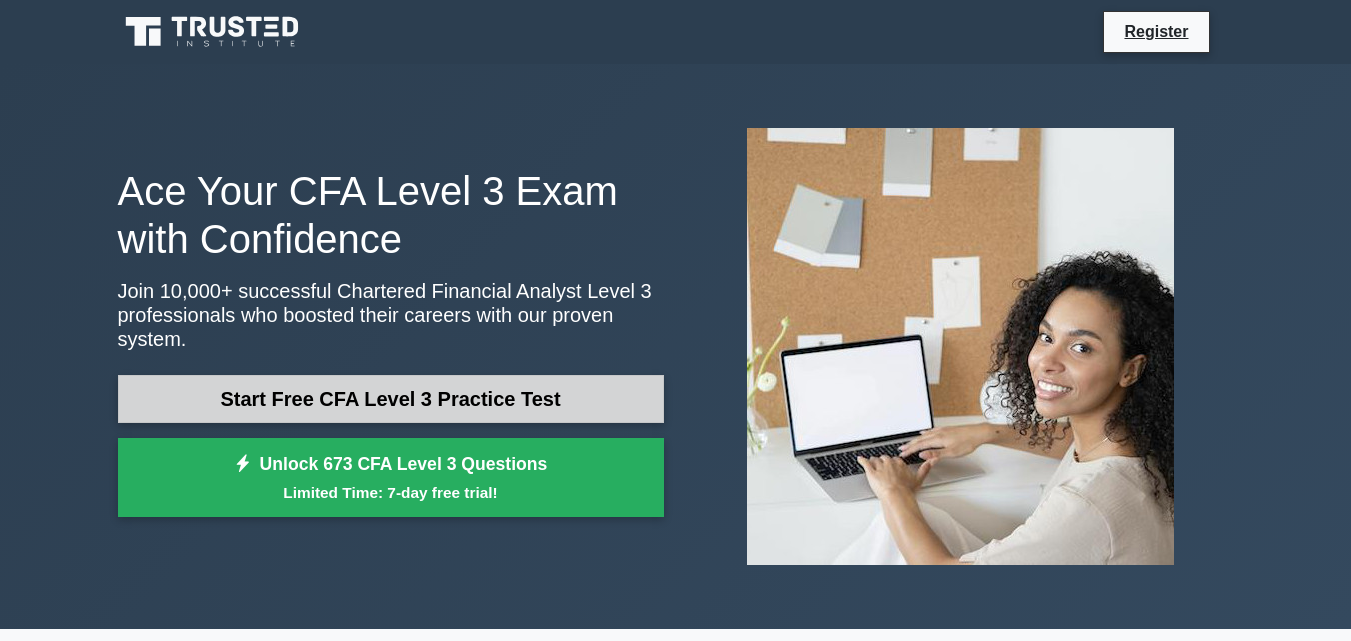click on "Start Free CFA Level 3 Practice Test" at bounding box center [391, 399] 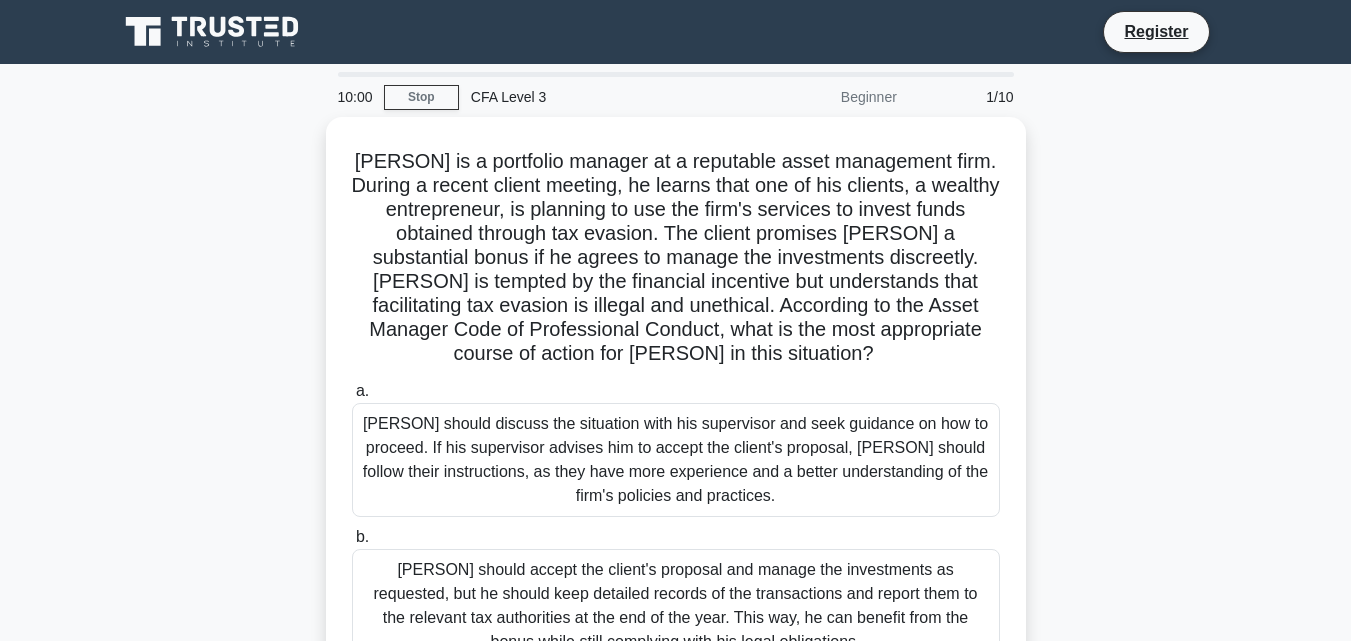 scroll, scrollTop: 0, scrollLeft: 0, axis: both 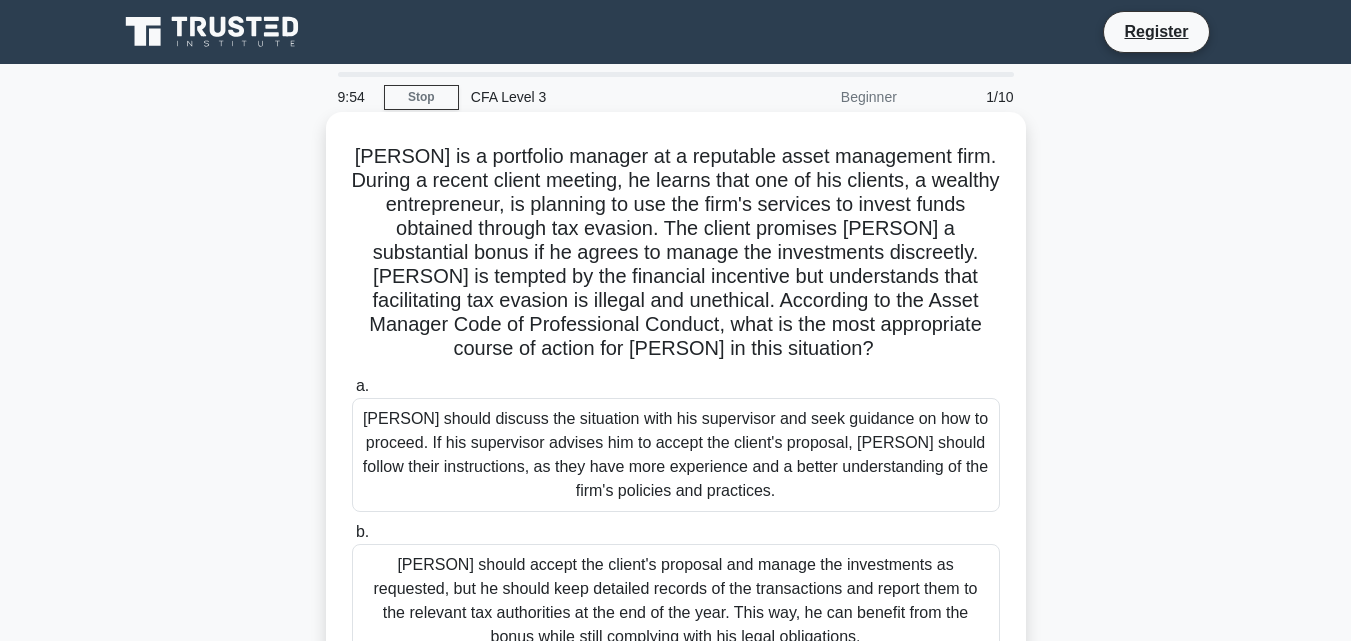 click on "[PERSON] is a portfolio manager at a reputable asset management firm. During a recent client meeting, he learns that one of his clients, a wealthy entrepreneur, is planning to use the firm's services to invest funds obtained through tax evasion. The client promises [PERSON] a substantial bonus if he agrees to manage the investments discreetly. [PERSON] is tempted by the financial incentive but understands that facilitating tax evasion is illegal and unethical. According to the Asset Manager Code of Professional Conduct, what is the most appropriate course of action for [PERSON] in this situation?
.spinner_0XTQ{transform-origin:center;animation:spinner_y6GP .75s linear infinite}@keyframes spinner_y6GP{100%{transform:rotate(360deg)}}" at bounding box center (676, 253) 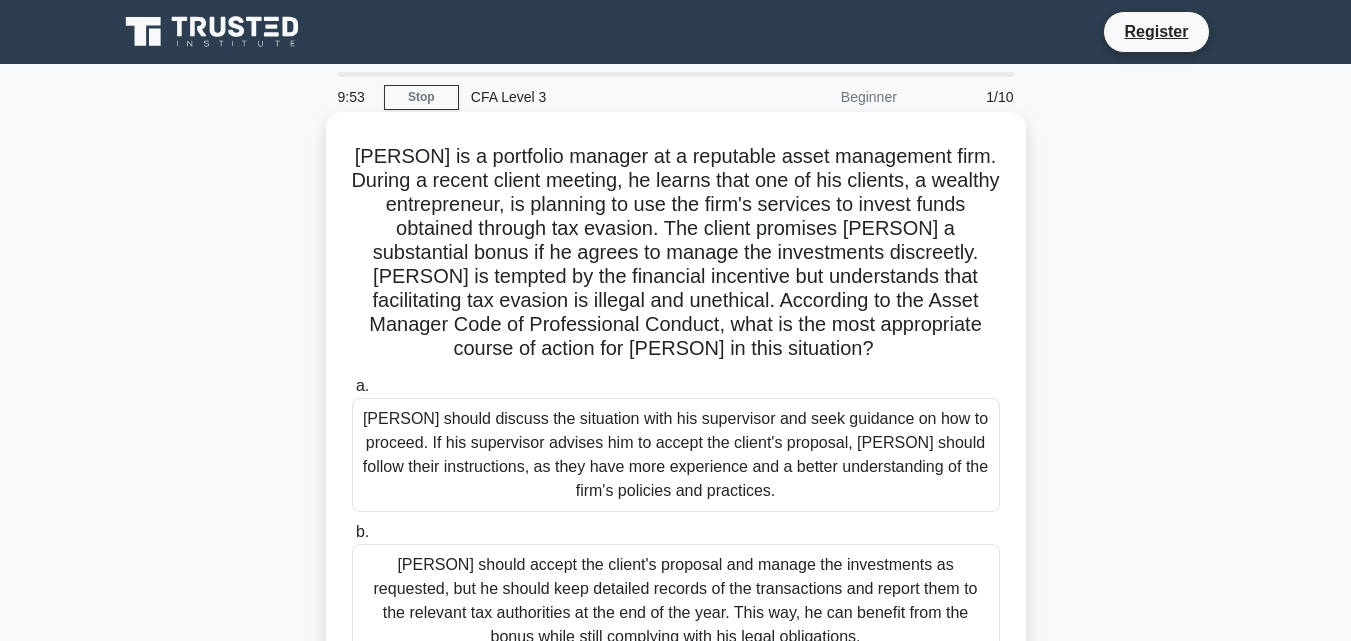 click on "Daniel should discuss the situation with his supervisor and seek guidance on how to proceed. If his supervisor advises him to accept the client's proposal, Daniel should follow their instructions, as they have more experience and a better understanding of the firm's policies and practices." at bounding box center (676, 455) 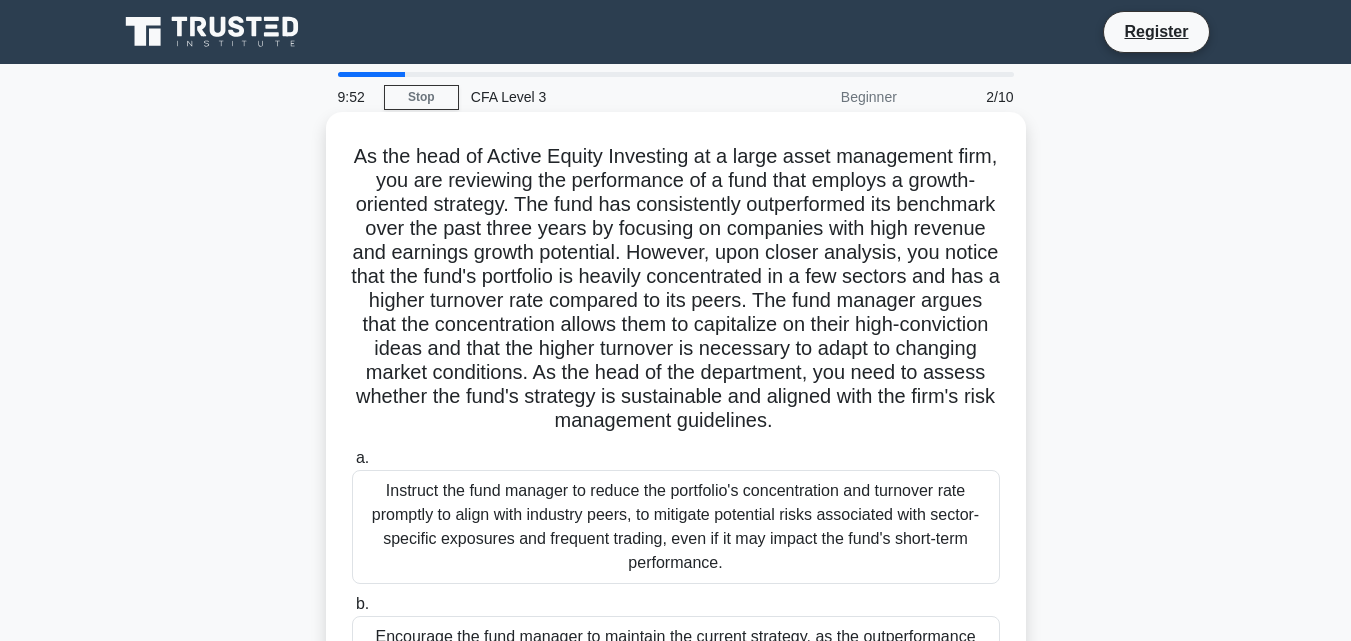 click on "Instruct the fund manager to reduce the portfolio's concentration and turnover rate promptly to align with industry peers, to mitigate potential risks associated with sector-specific exposures and frequent trading, even if it may impact the fund's short-term performance." at bounding box center [676, 527] 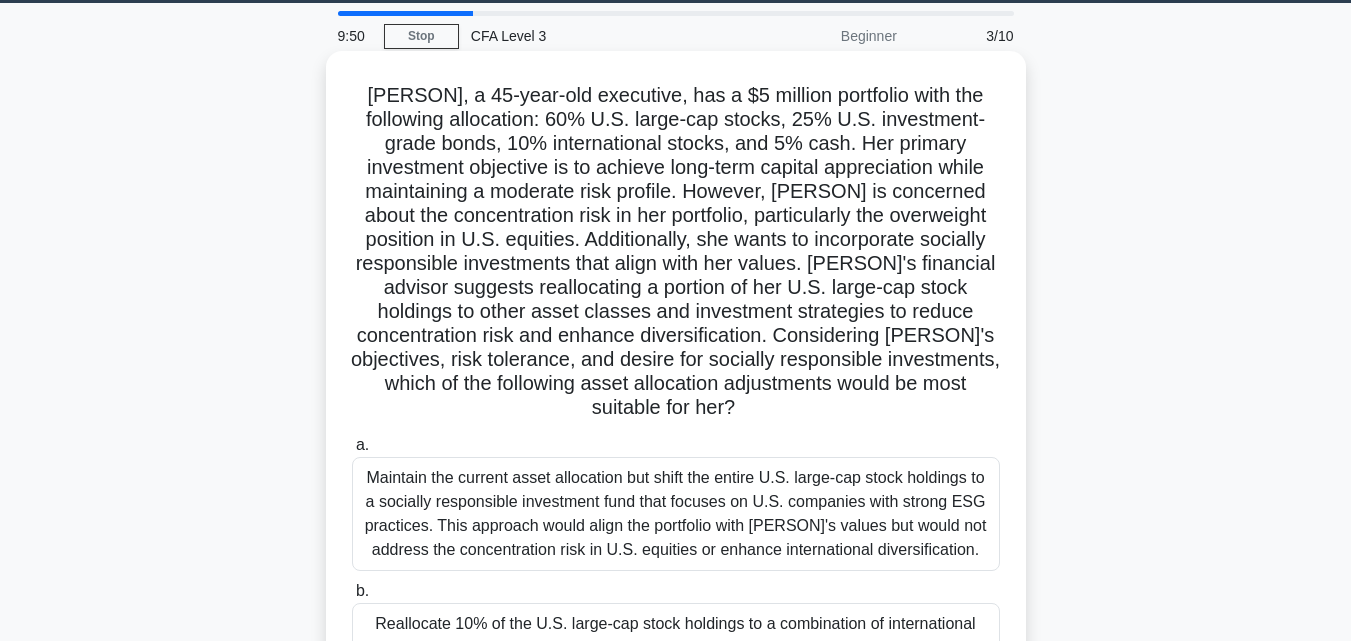 scroll, scrollTop: 0, scrollLeft: 0, axis: both 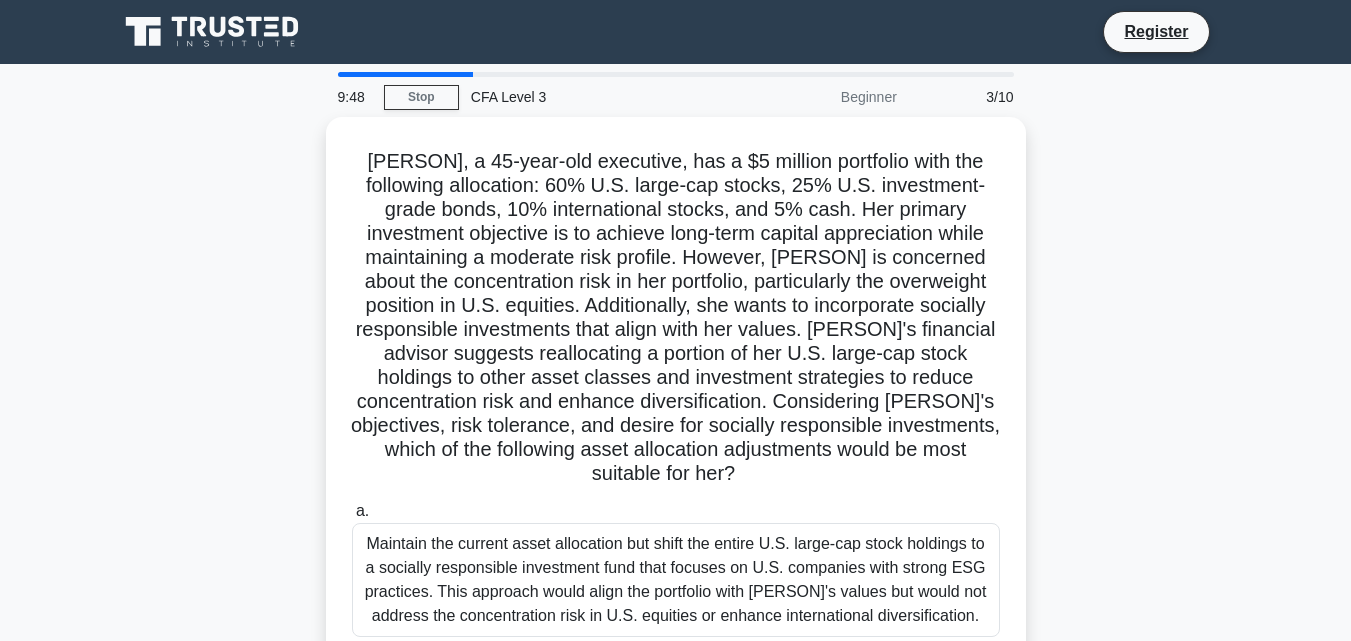 click on "Beginner" at bounding box center [821, 97] 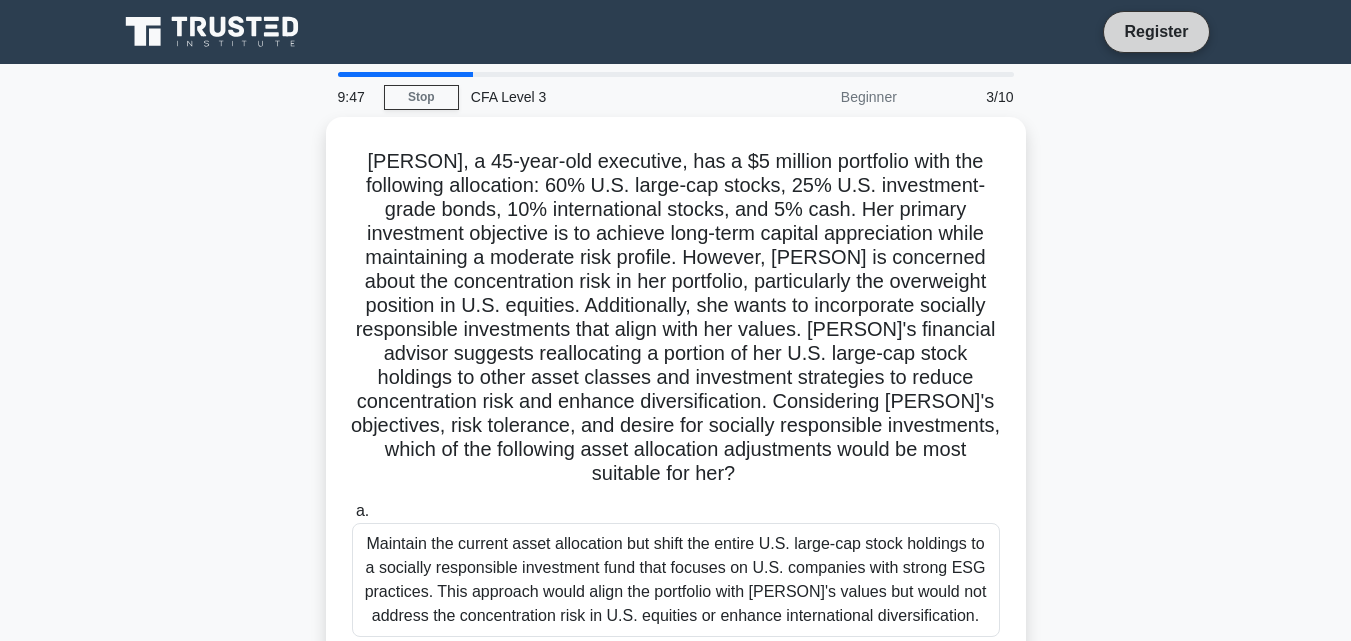 click on "Register" at bounding box center [1156, 31] 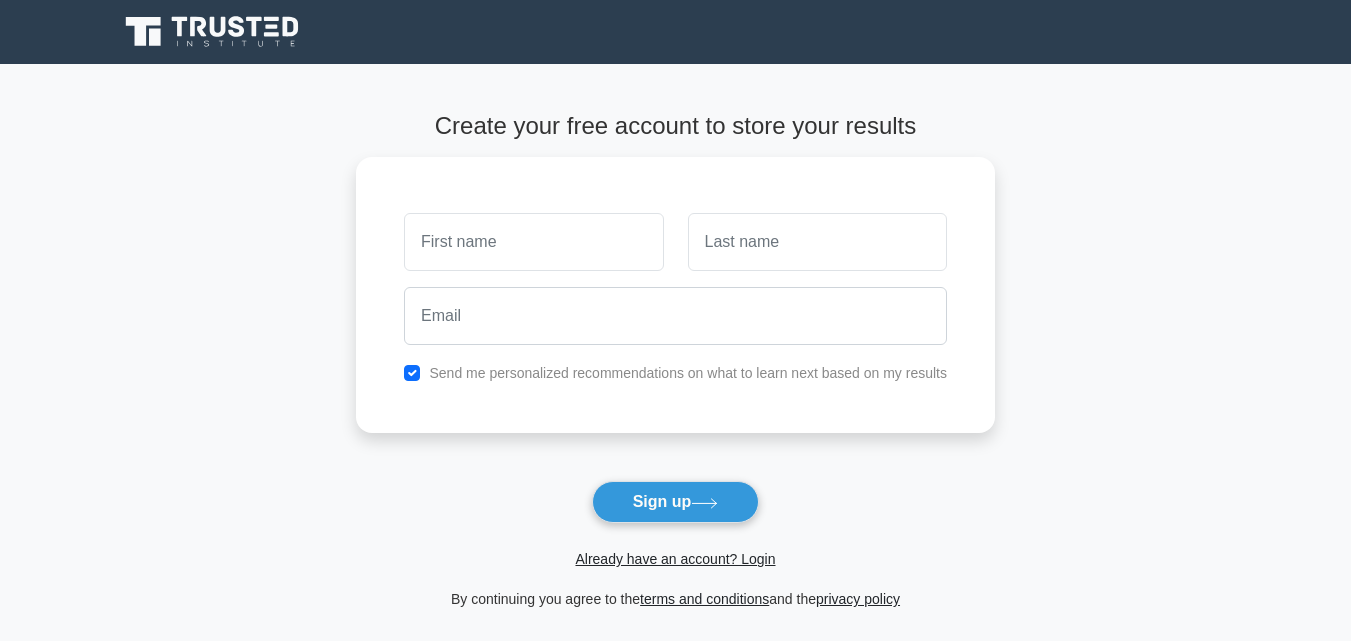 scroll, scrollTop: 0, scrollLeft: 0, axis: both 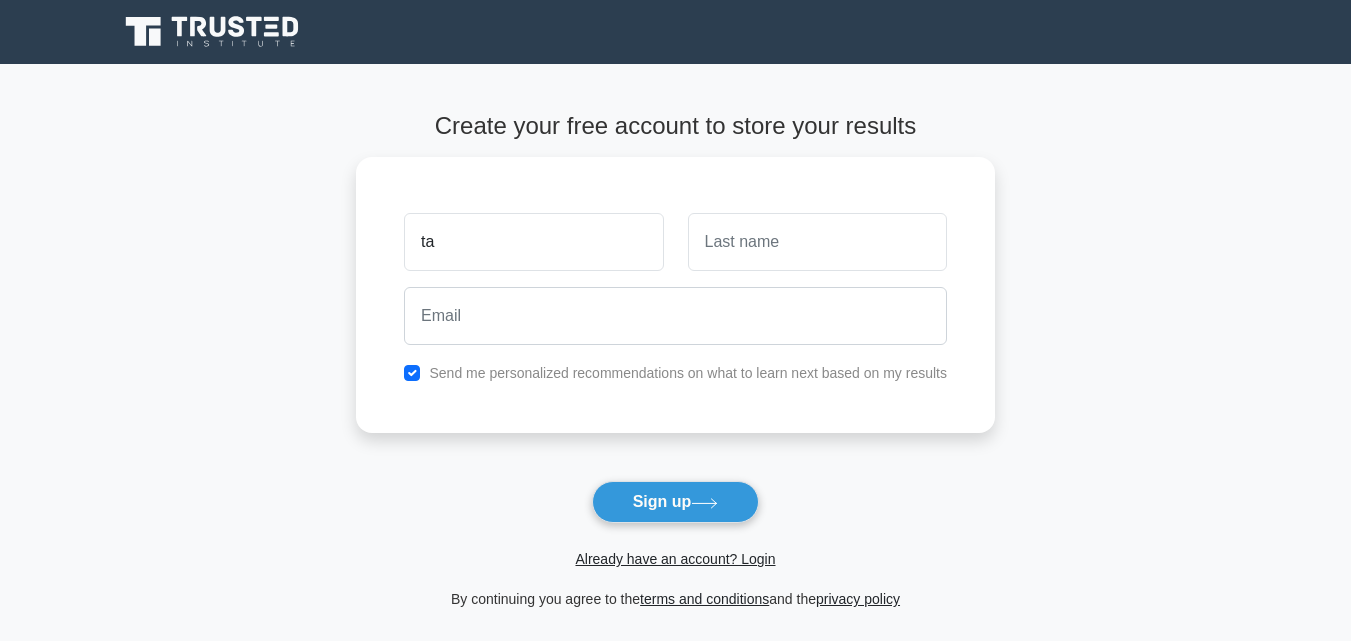 type on "t" 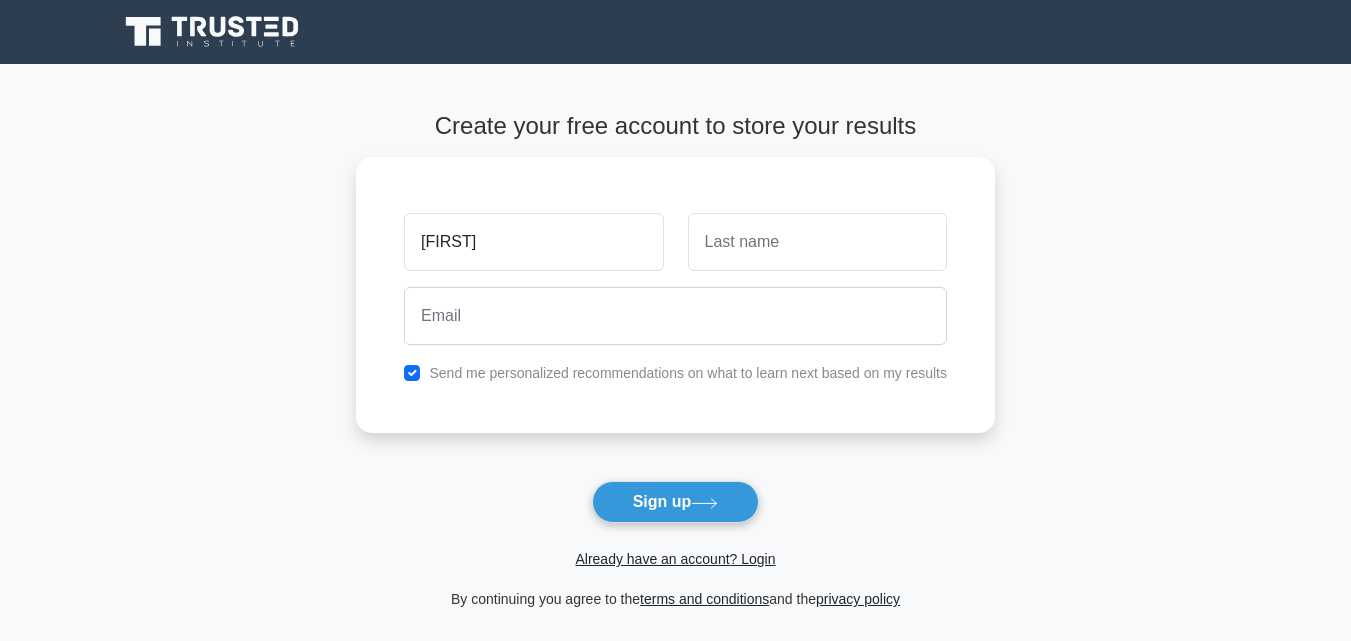 type on "Tamjid" 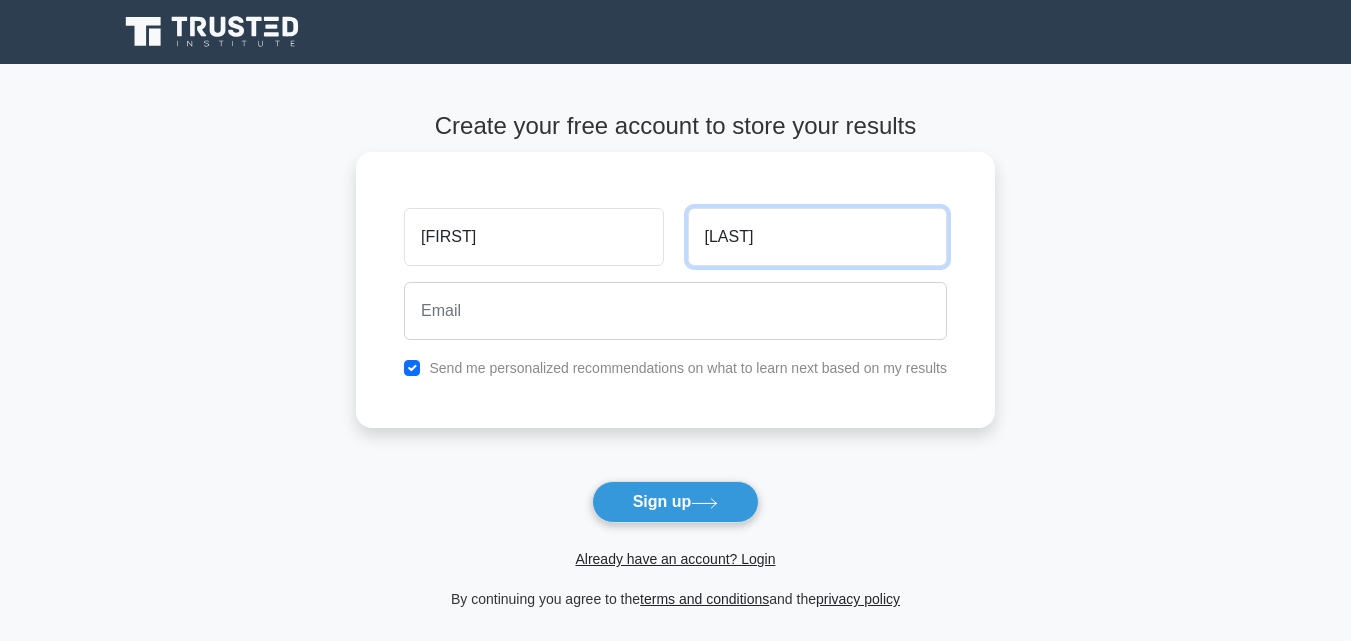 type on "Hasan" 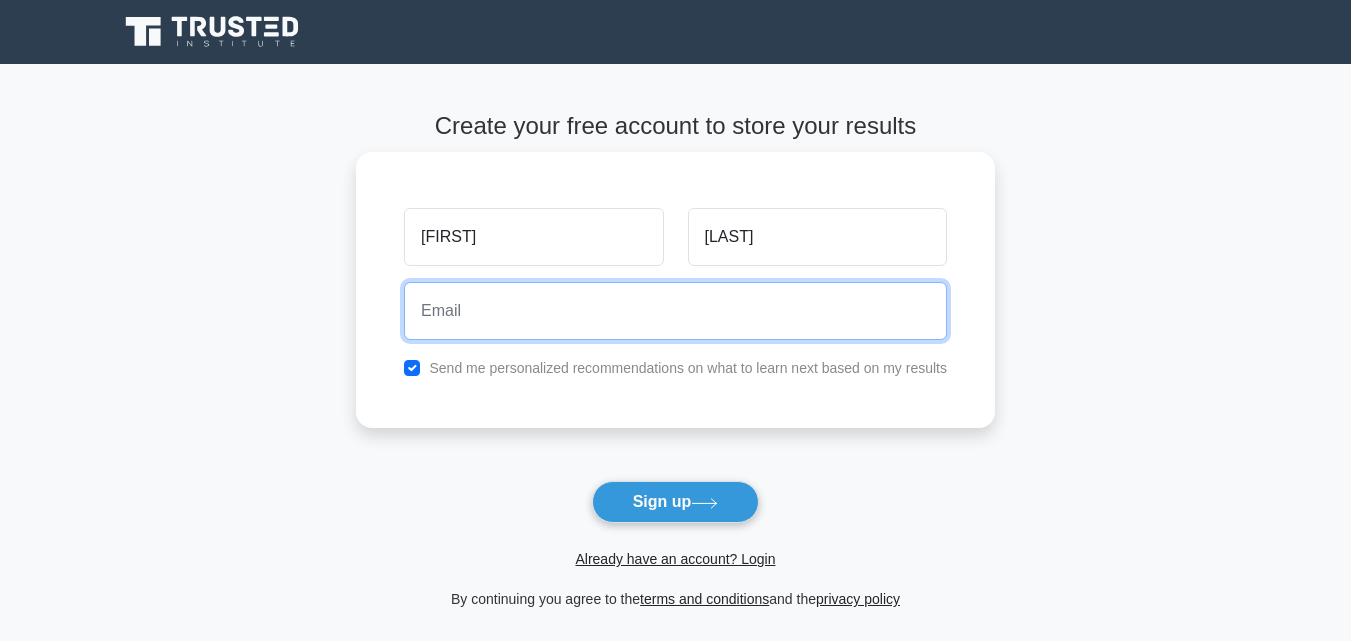 click at bounding box center [675, 311] 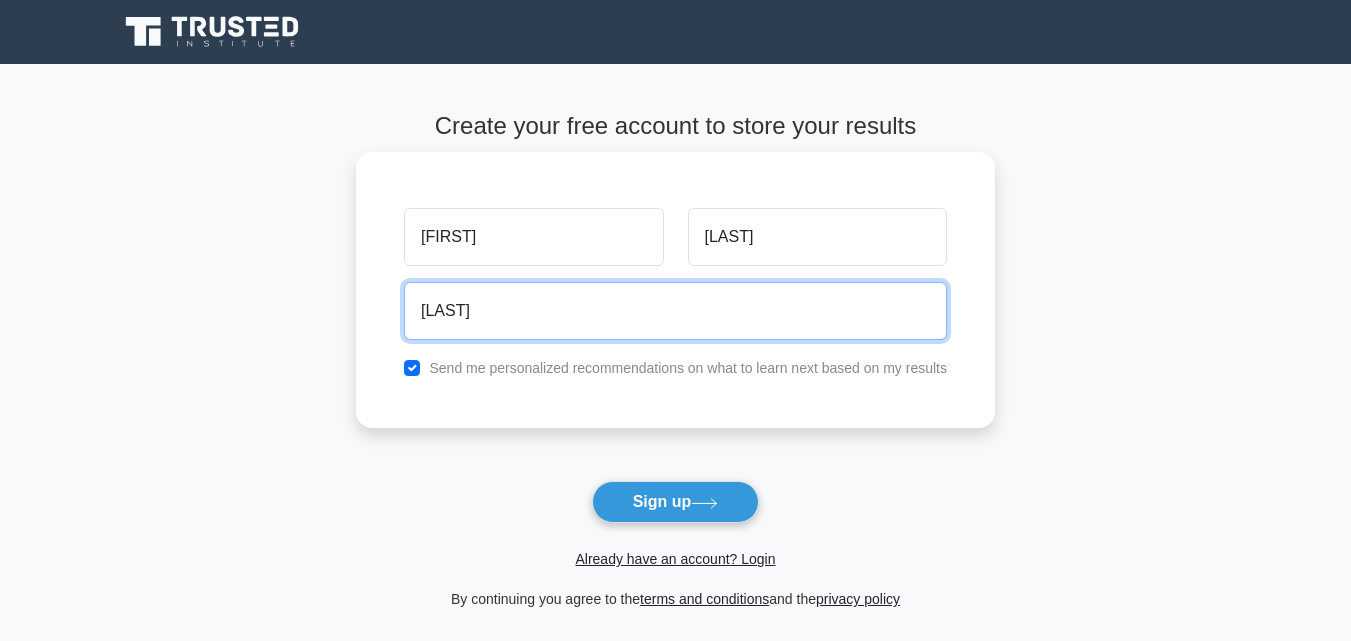 type on "md01817403709@gmail.com" 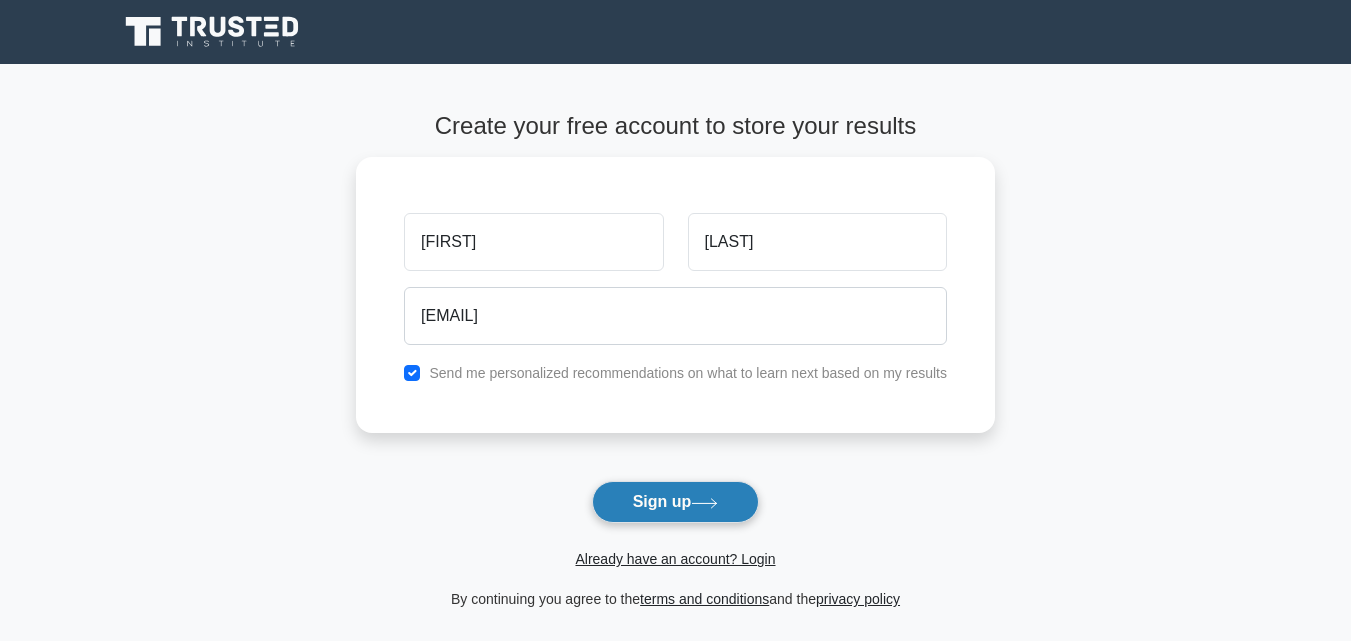 click on "Sign up" at bounding box center (676, 502) 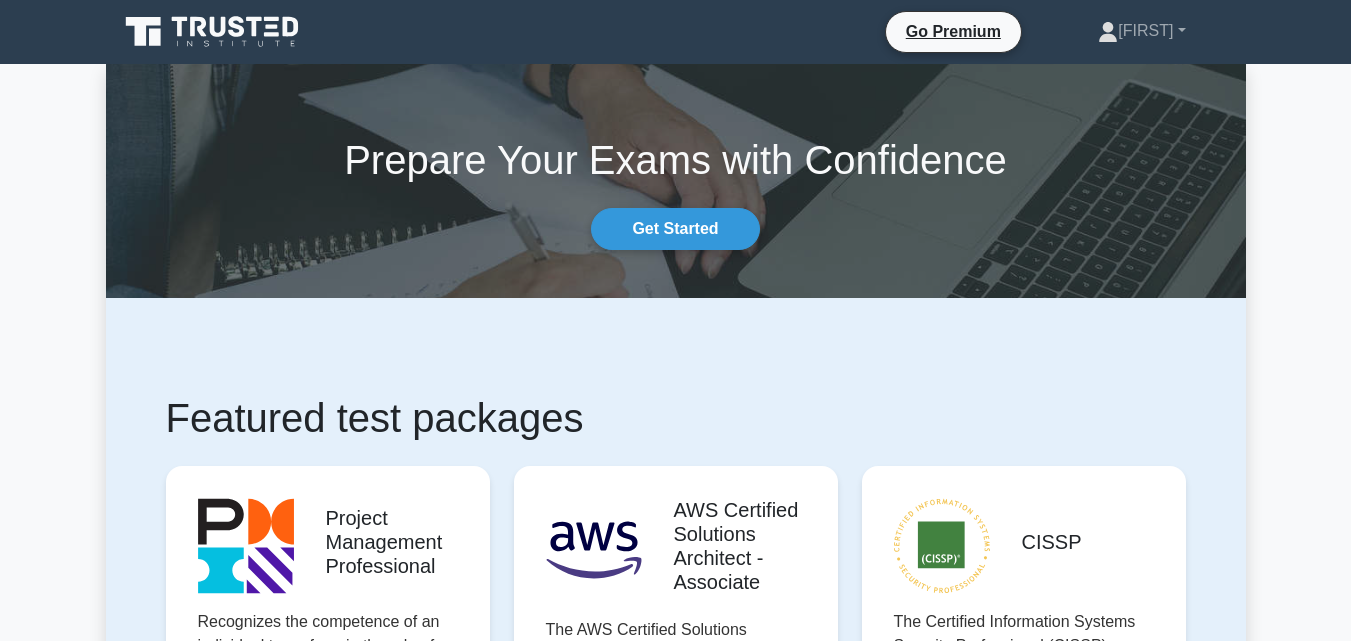 scroll, scrollTop: 0, scrollLeft: 0, axis: both 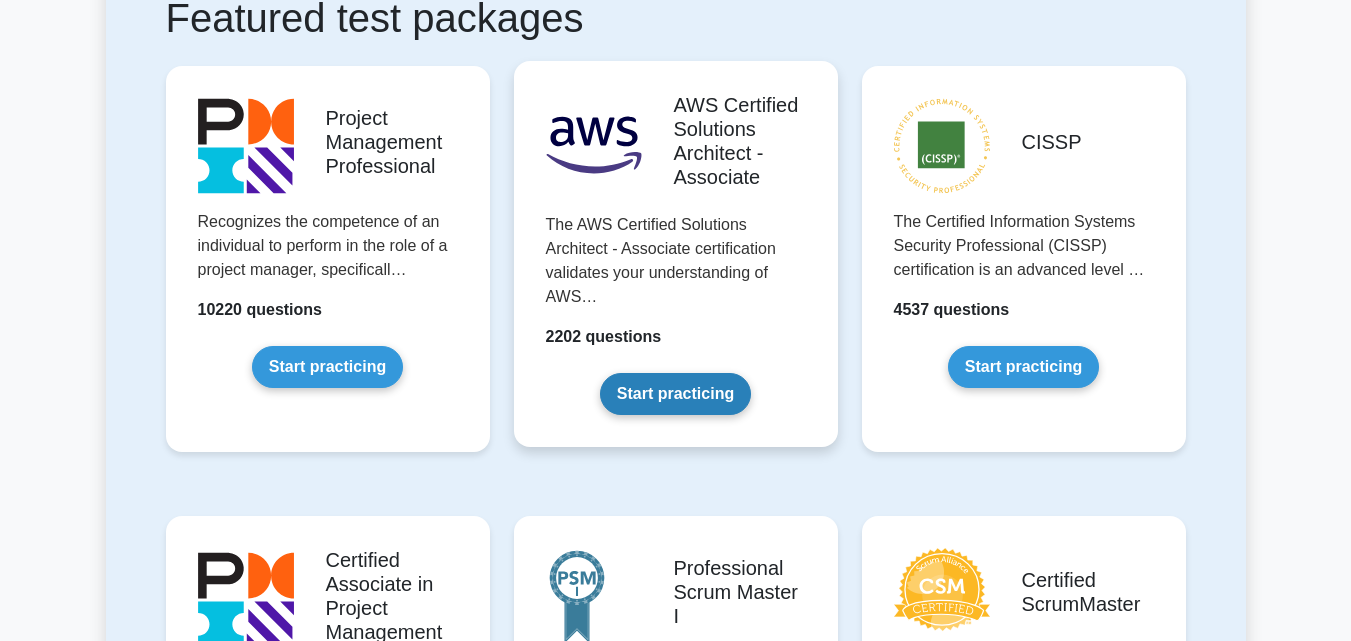 click on "Start practicing" at bounding box center [675, 394] 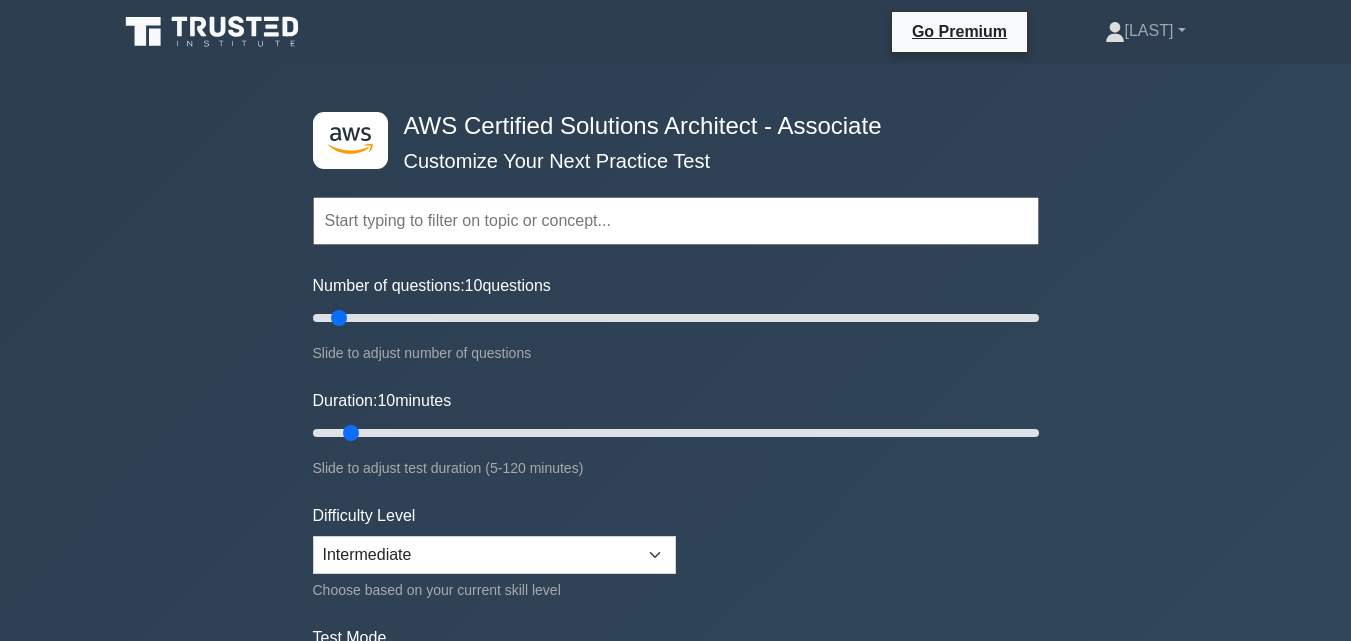 scroll, scrollTop: 0, scrollLeft: 0, axis: both 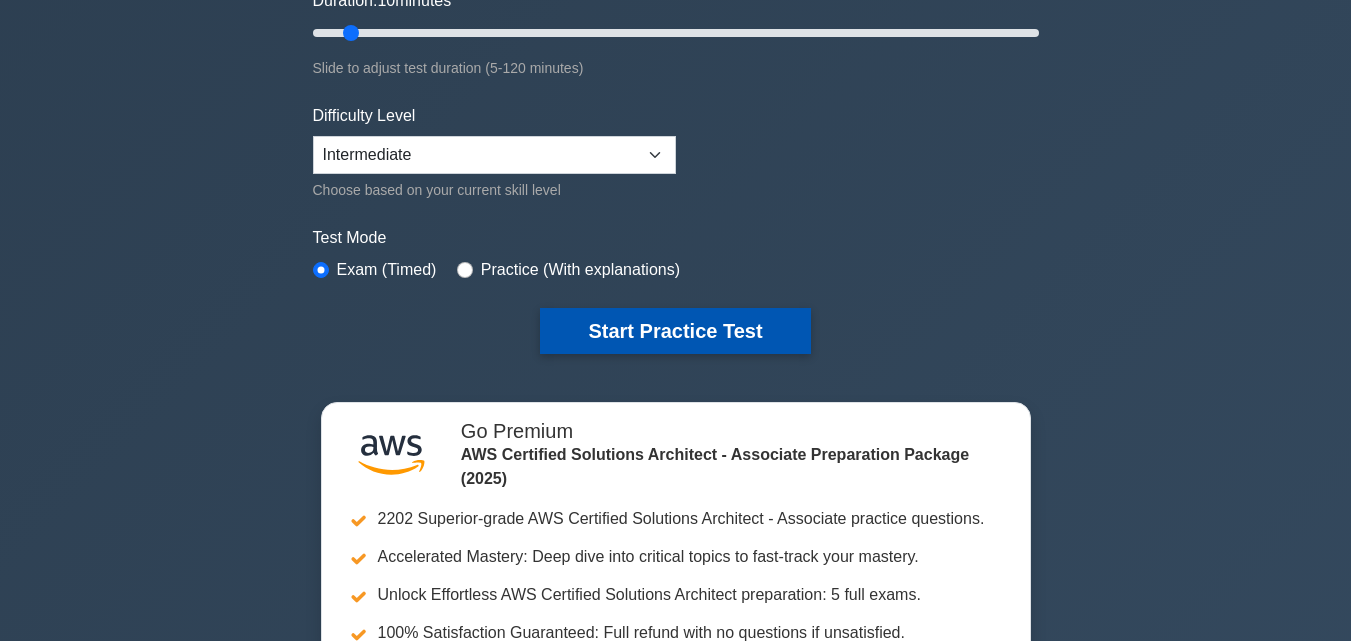 click on "Start Practice Test" at bounding box center [675, 331] 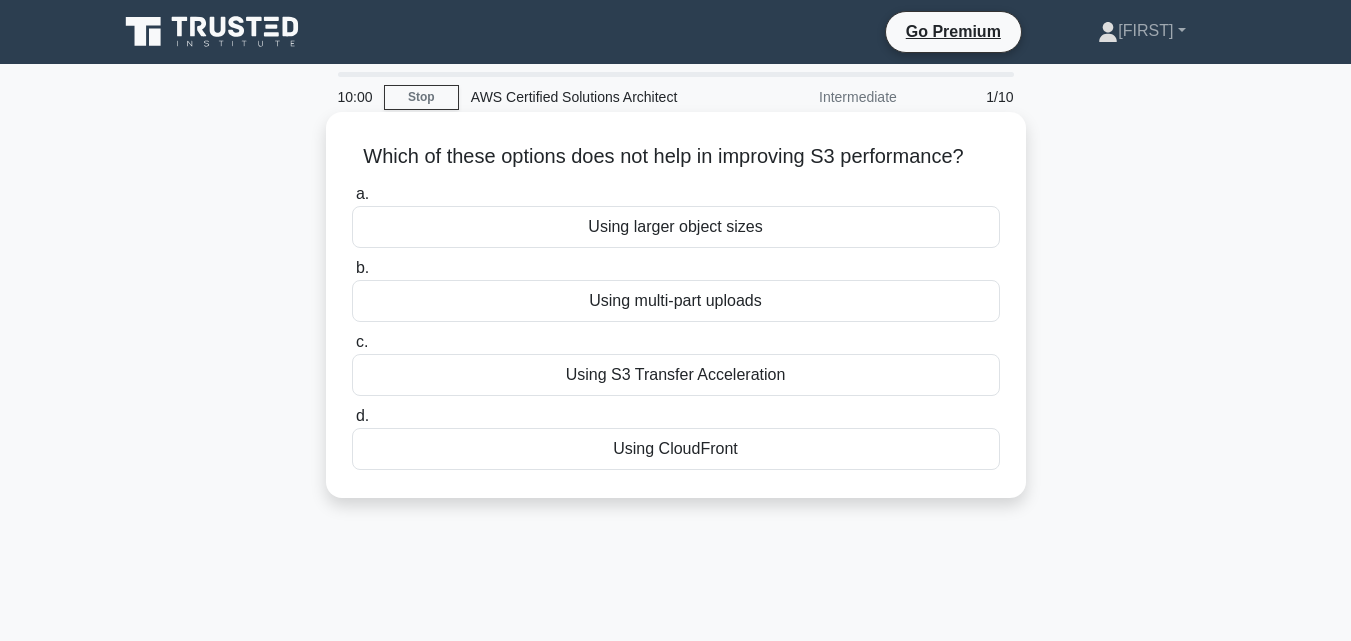 scroll, scrollTop: 0, scrollLeft: 0, axis: both 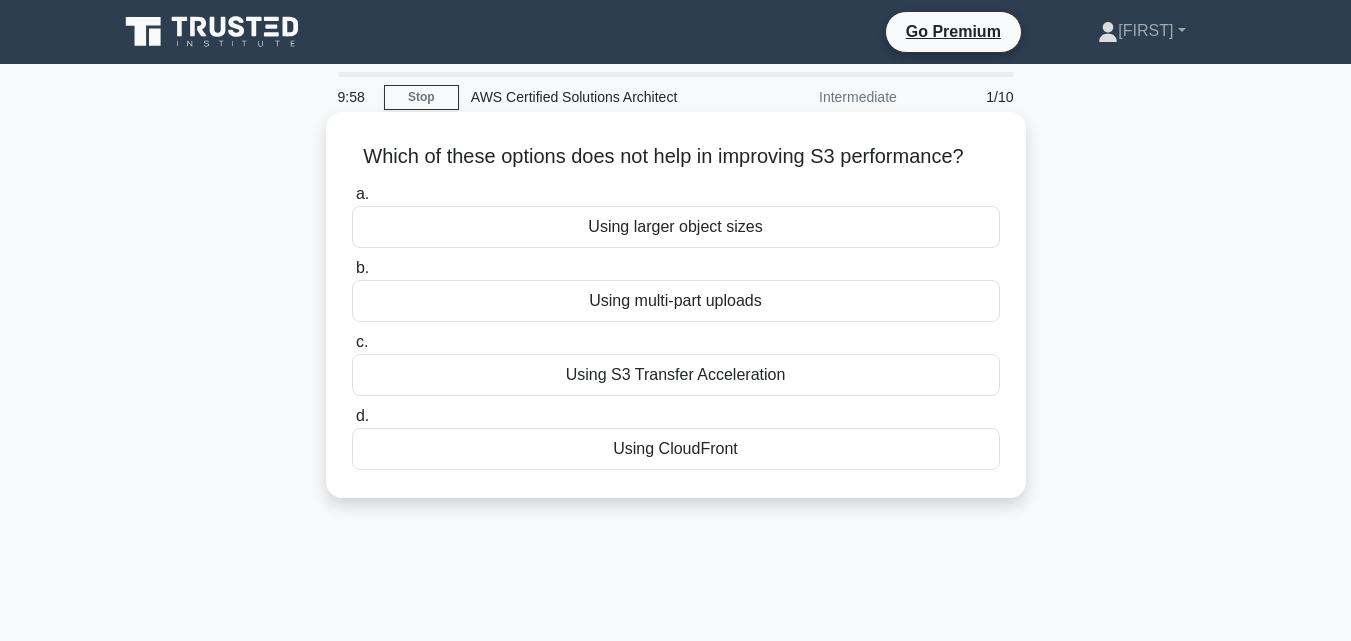 click on "Using larger object sizes" at bounding box center (676, 227) 